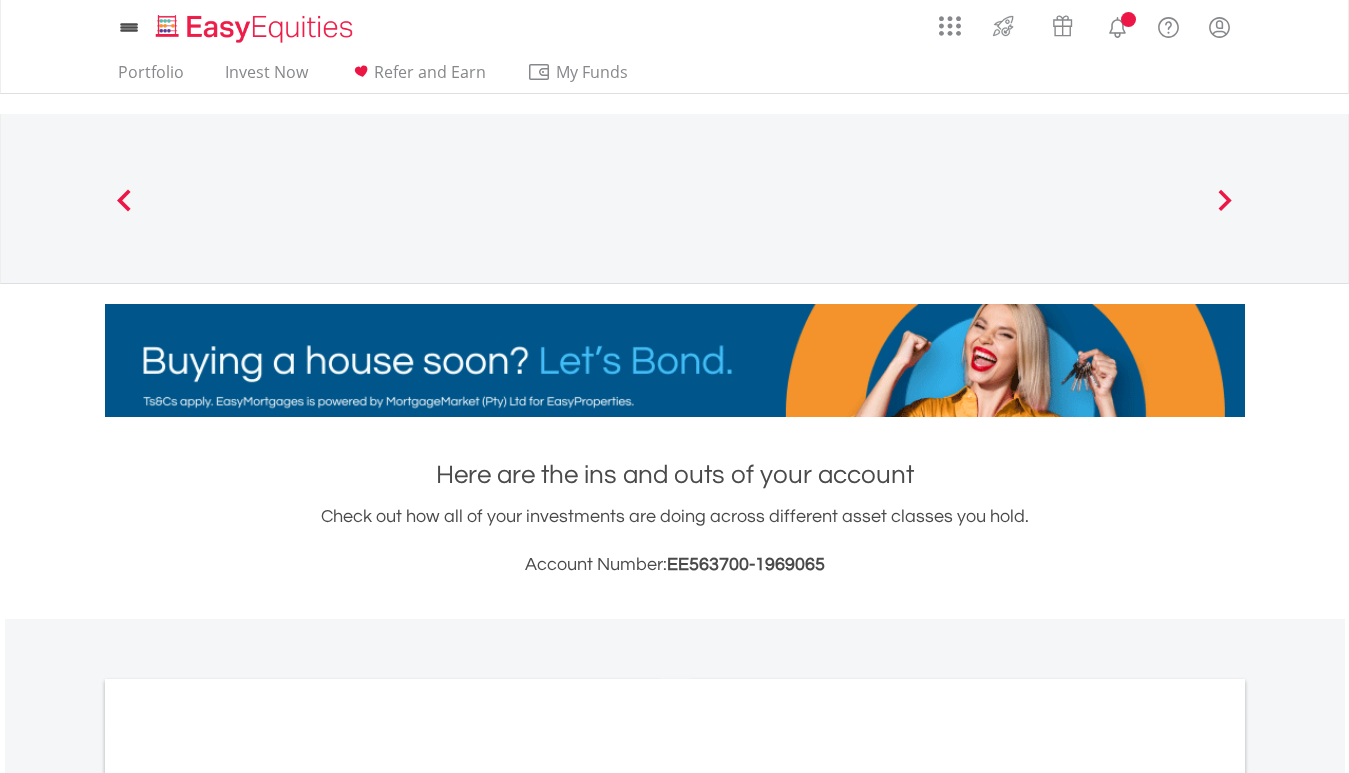 scroll, scrollTop: 0, scrollLeft: 0, axis: both 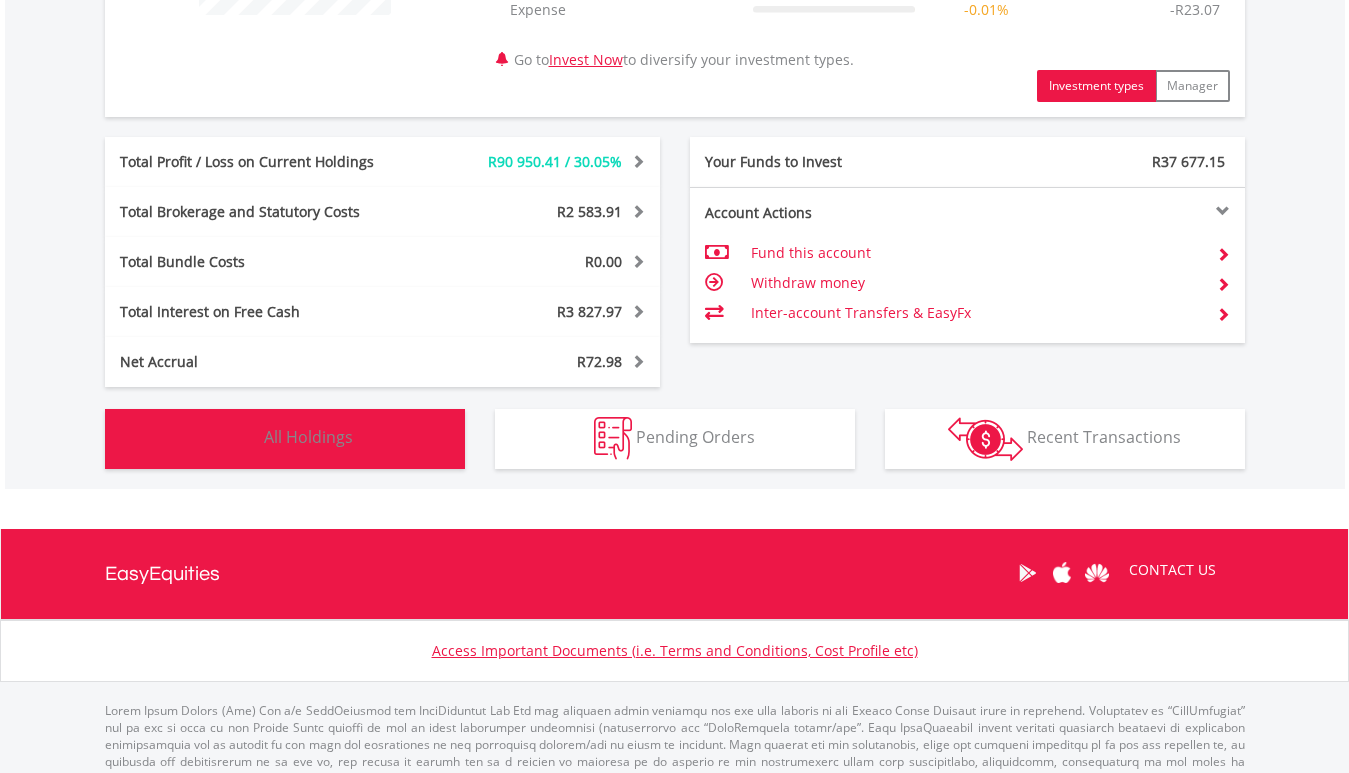 click on "All Holdings" at bounding box center (308, 437) 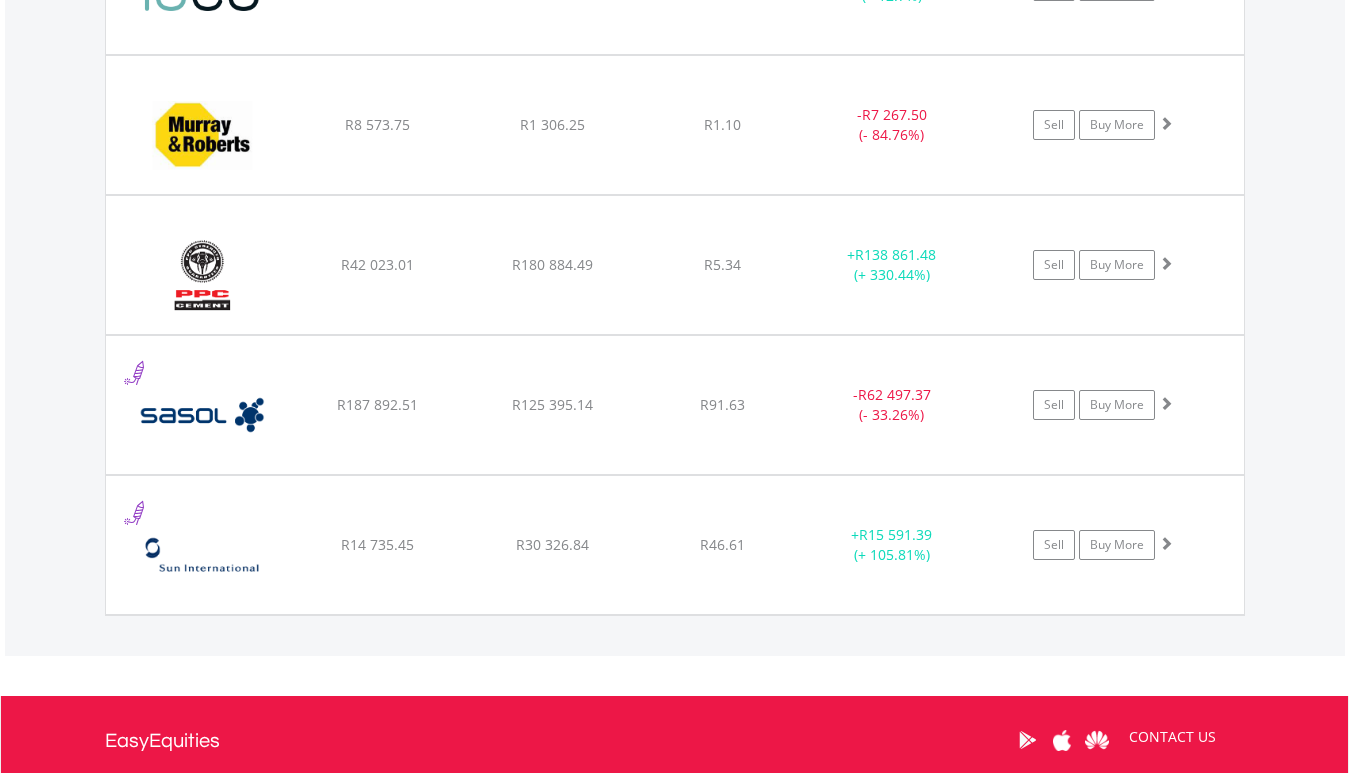 scroll, scrollTop: 2221, scrollLeft: 0, axis: vertical 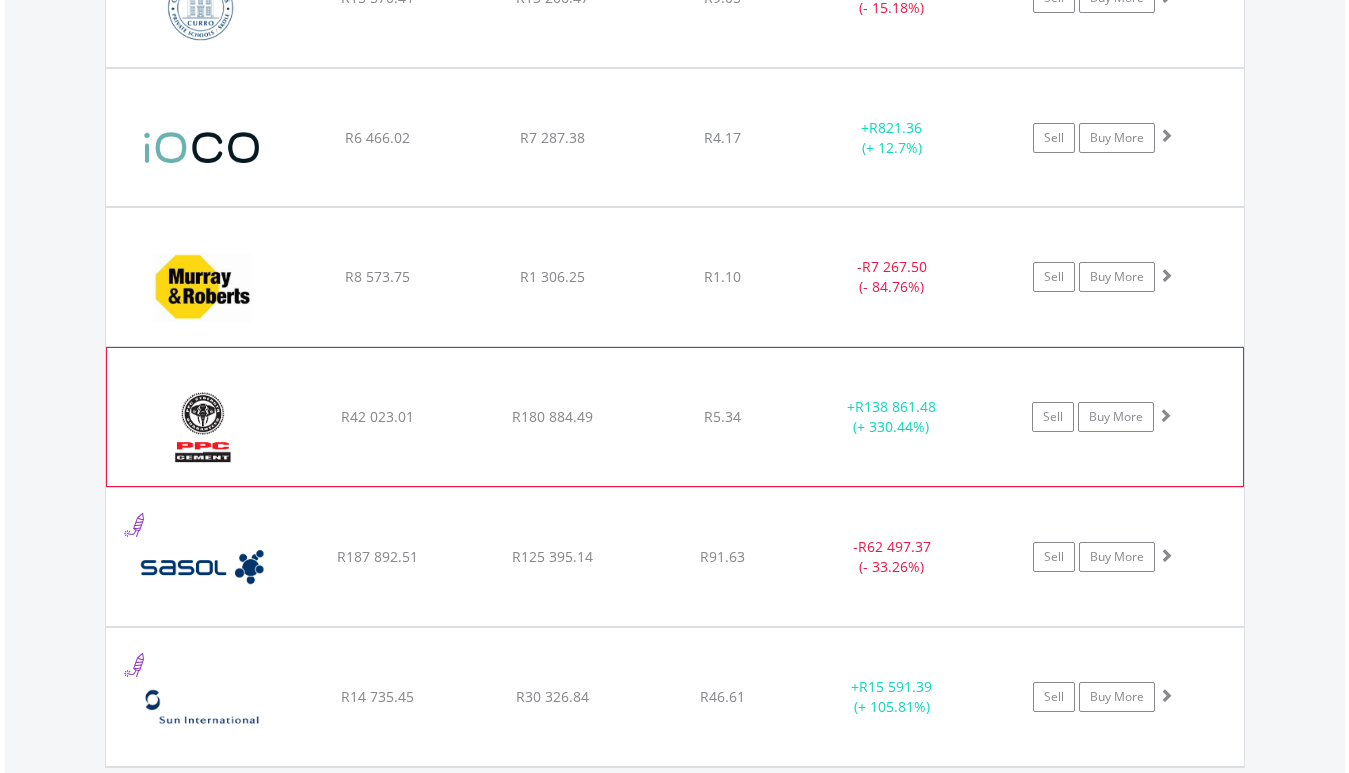click on "R5.34" at bounding box center [722, -422] 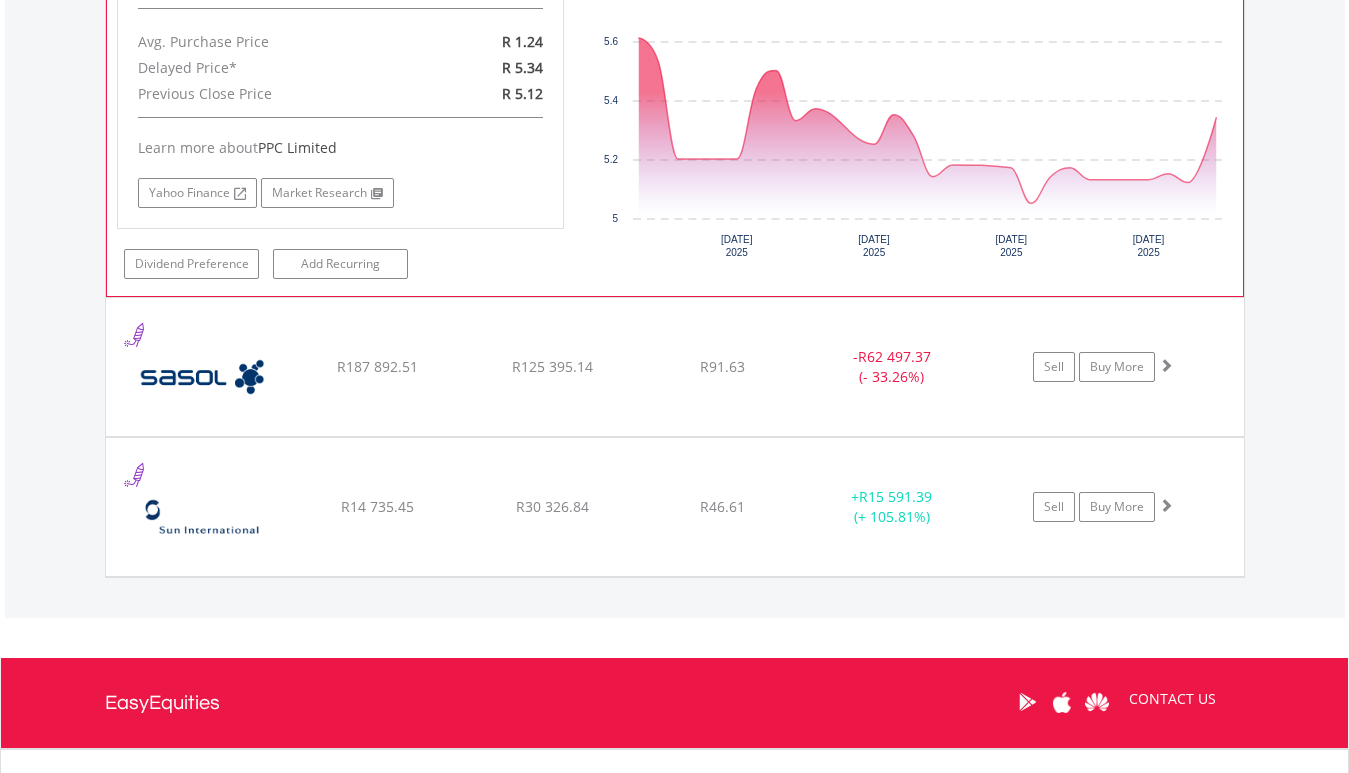 scroll, scrollTop: 2673, scrollLeft: 0, axis: vertical 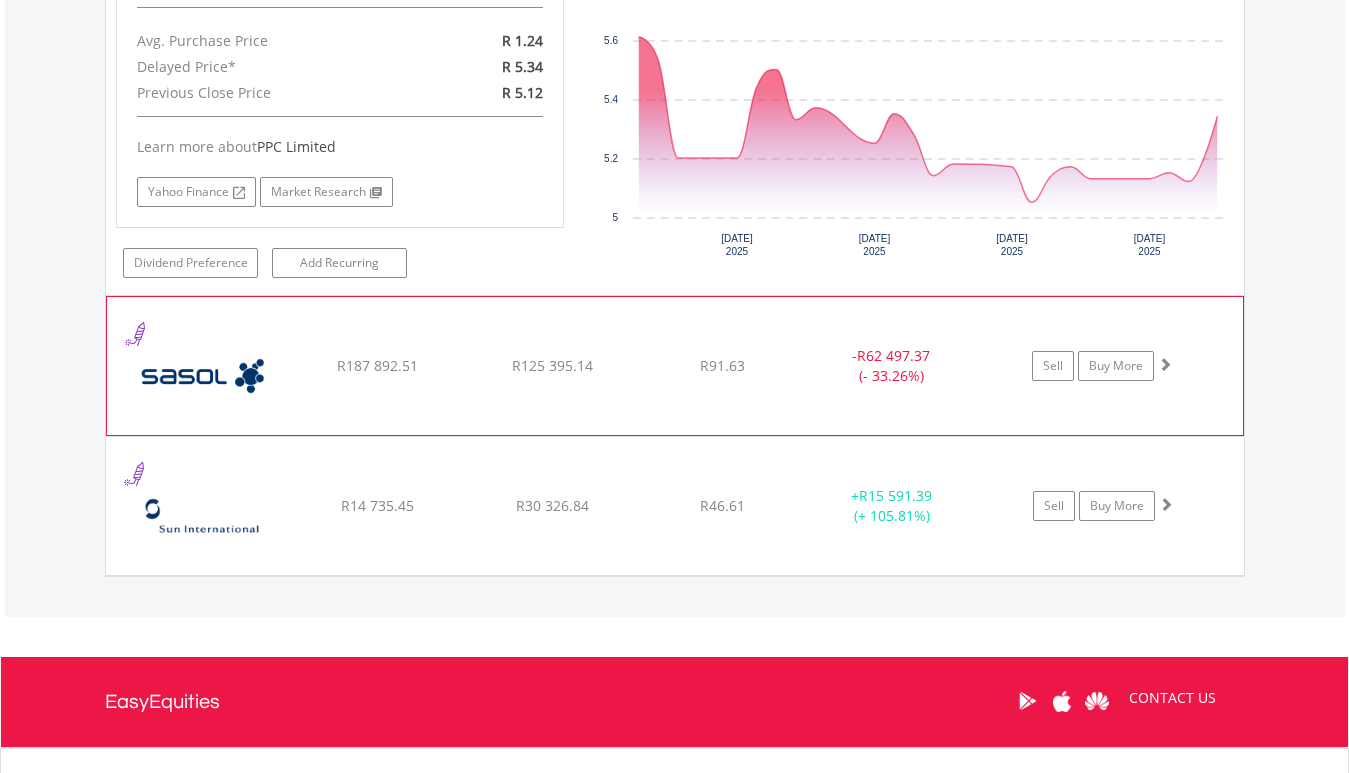 click on "-  R62 497.37 (- 33.26%)" at bounding box center (892, -882) 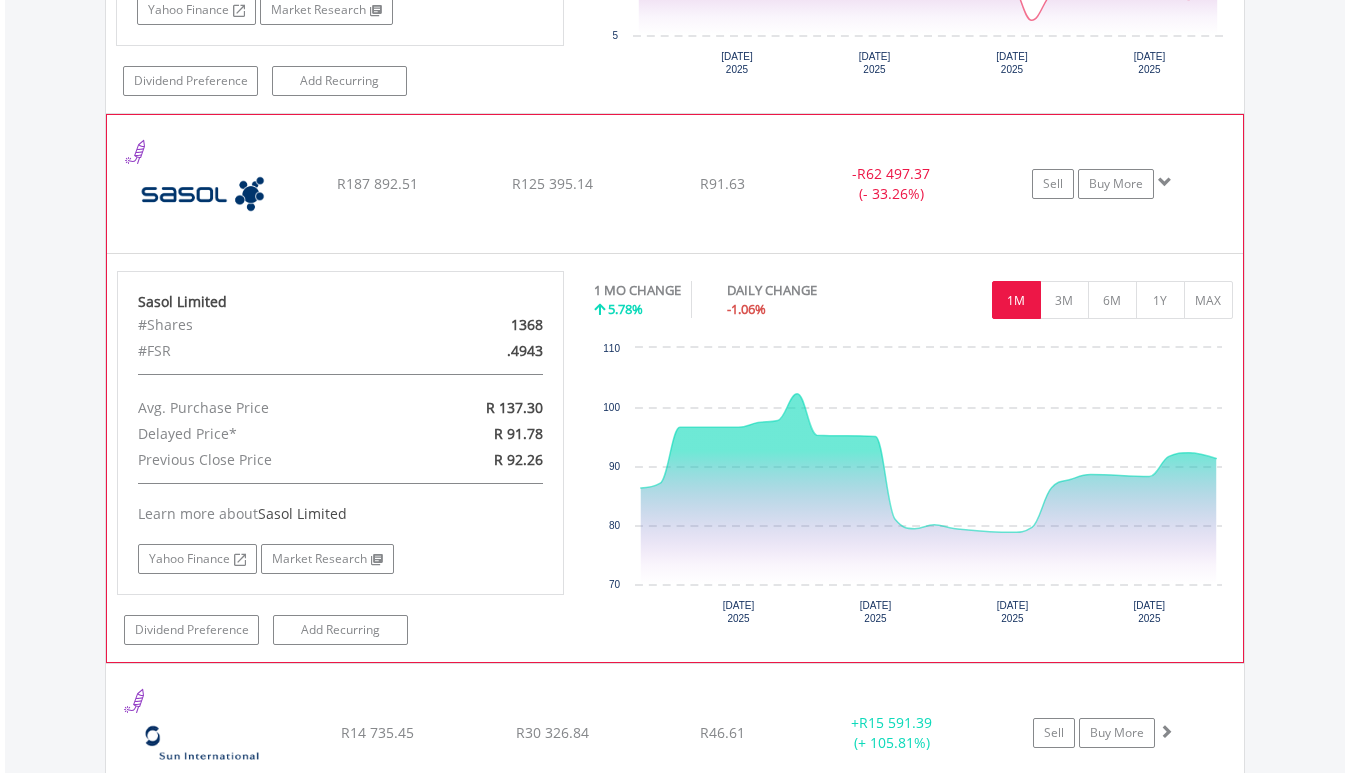 scroll, scrollTop: 2859, scrollLeft: 0, axis: vertical 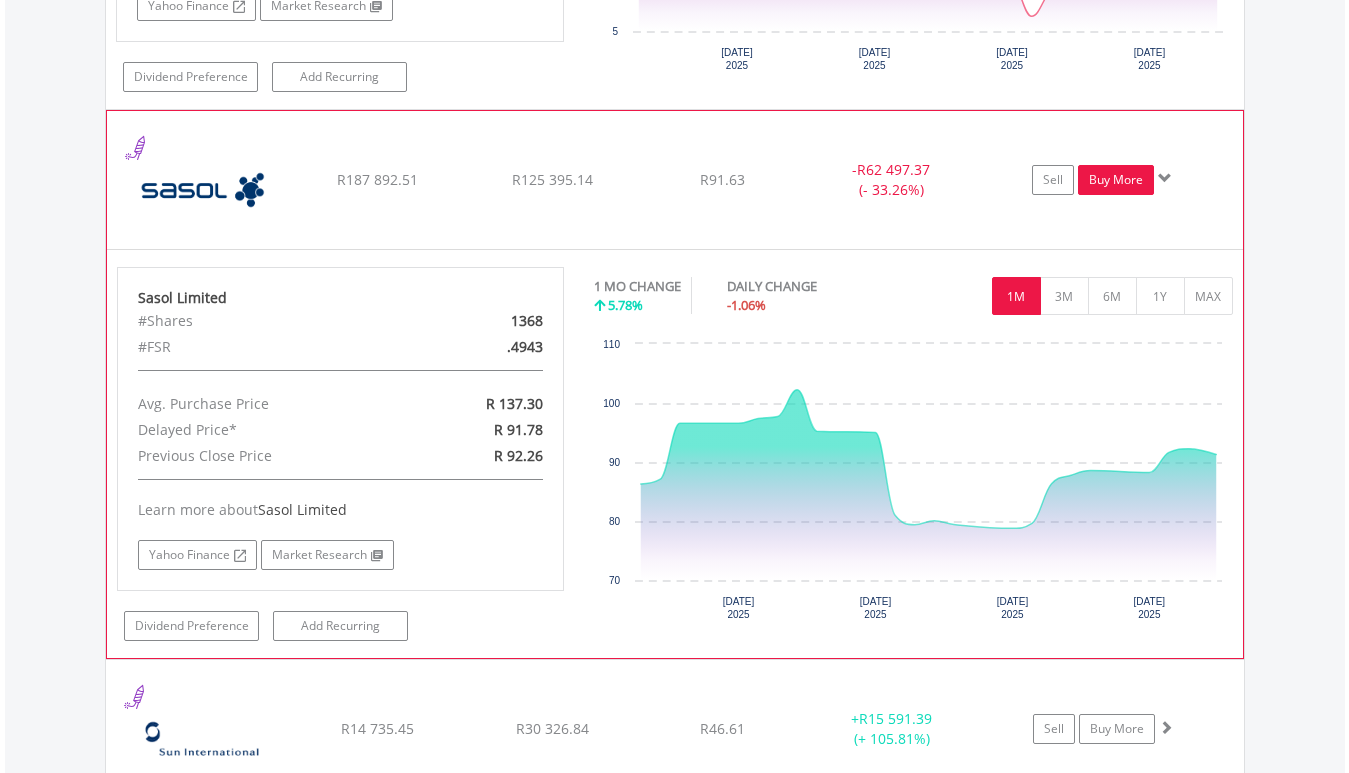 click on "Buy More" at bounding box center [1116, 180] 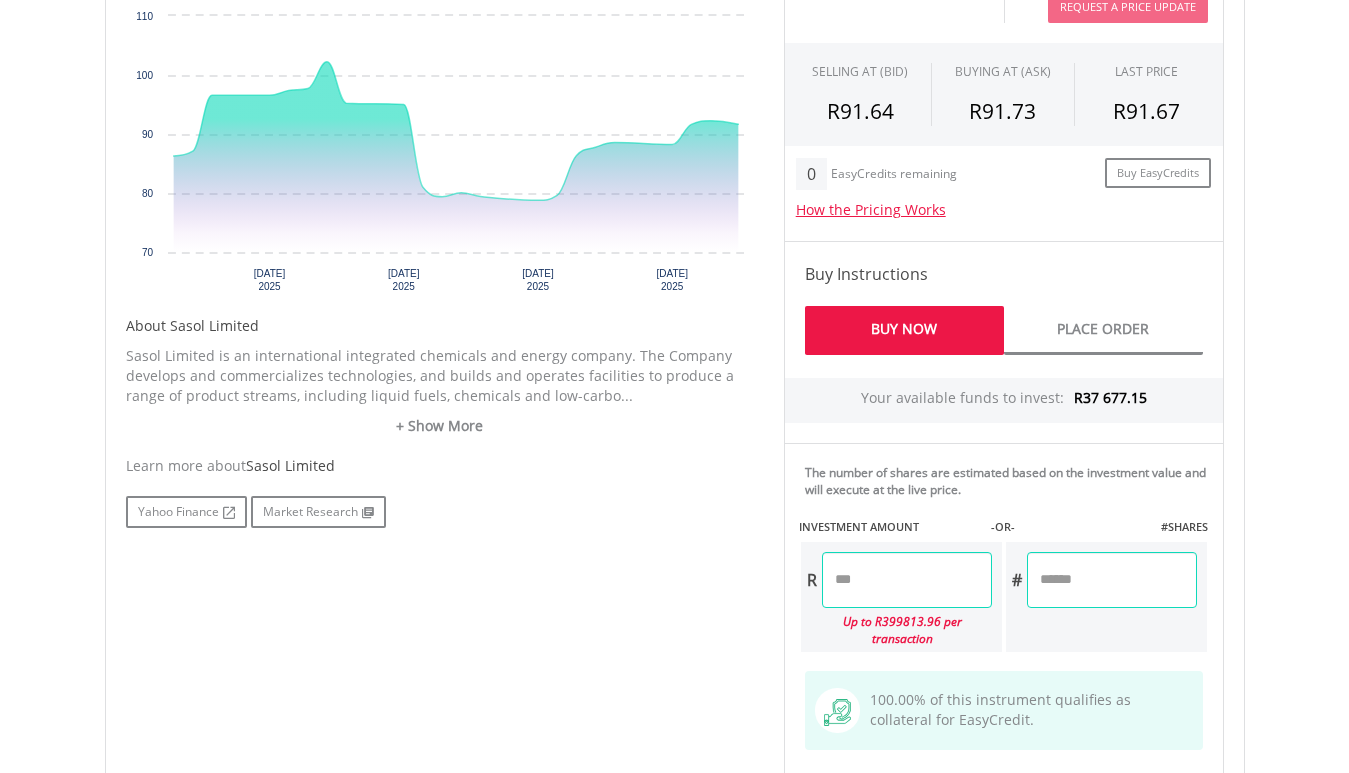 scroll, scrollTop: 782, scrollLeft: 0, axis: vertical 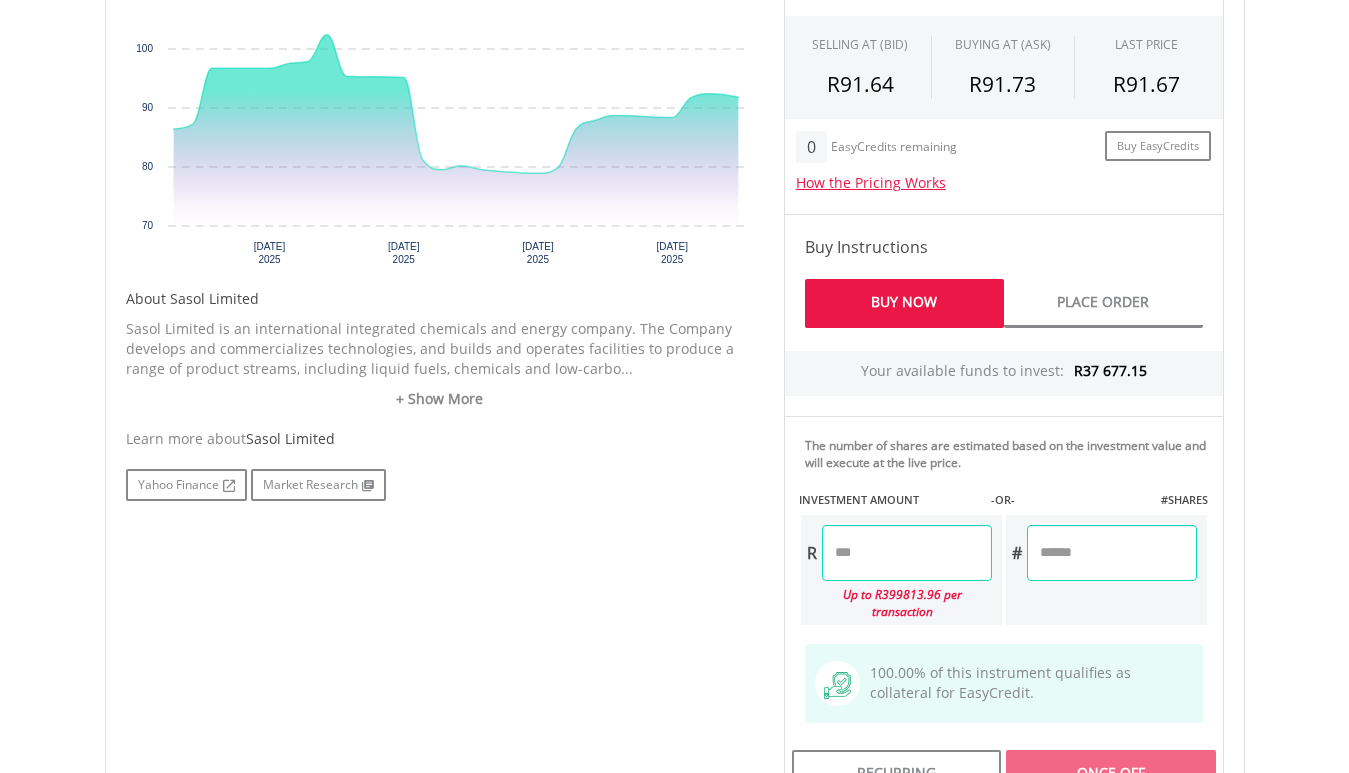 click at bounding box center (907, 553) 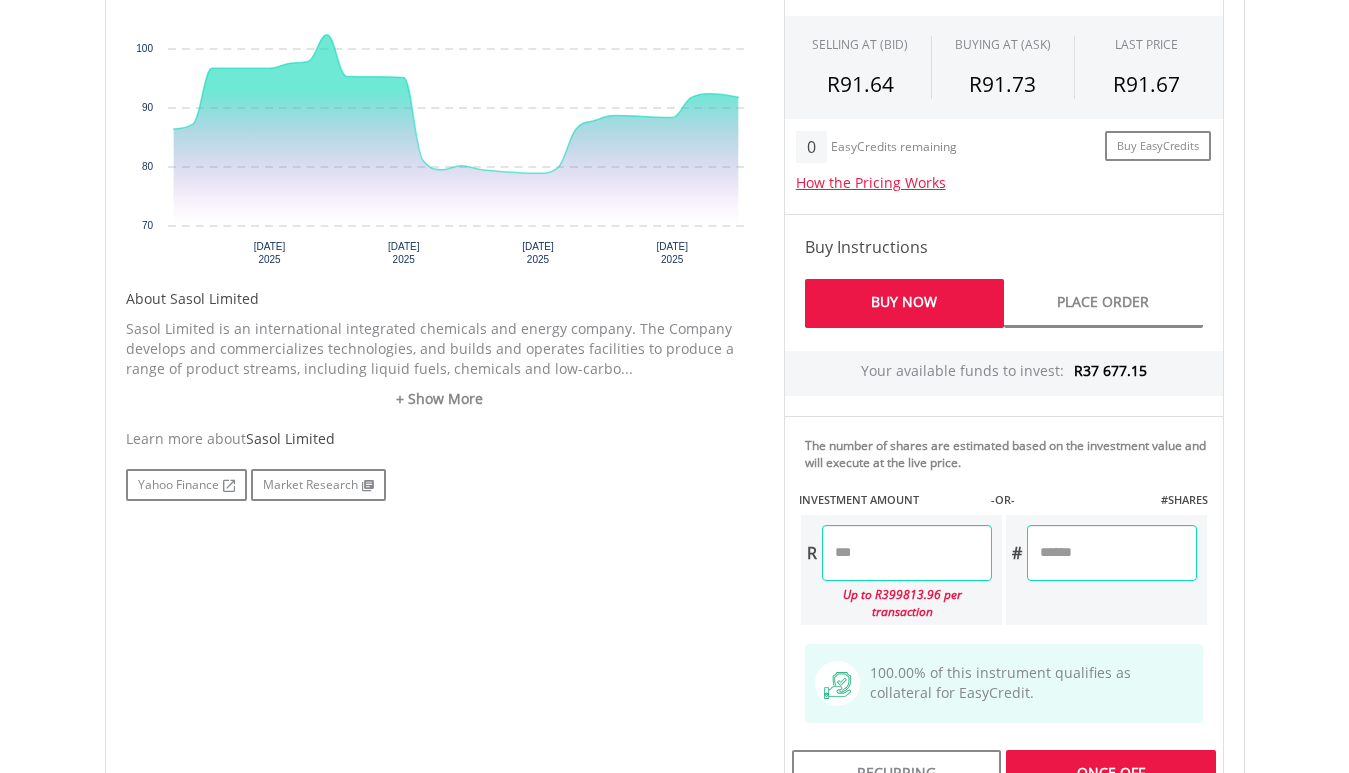 type on "********" 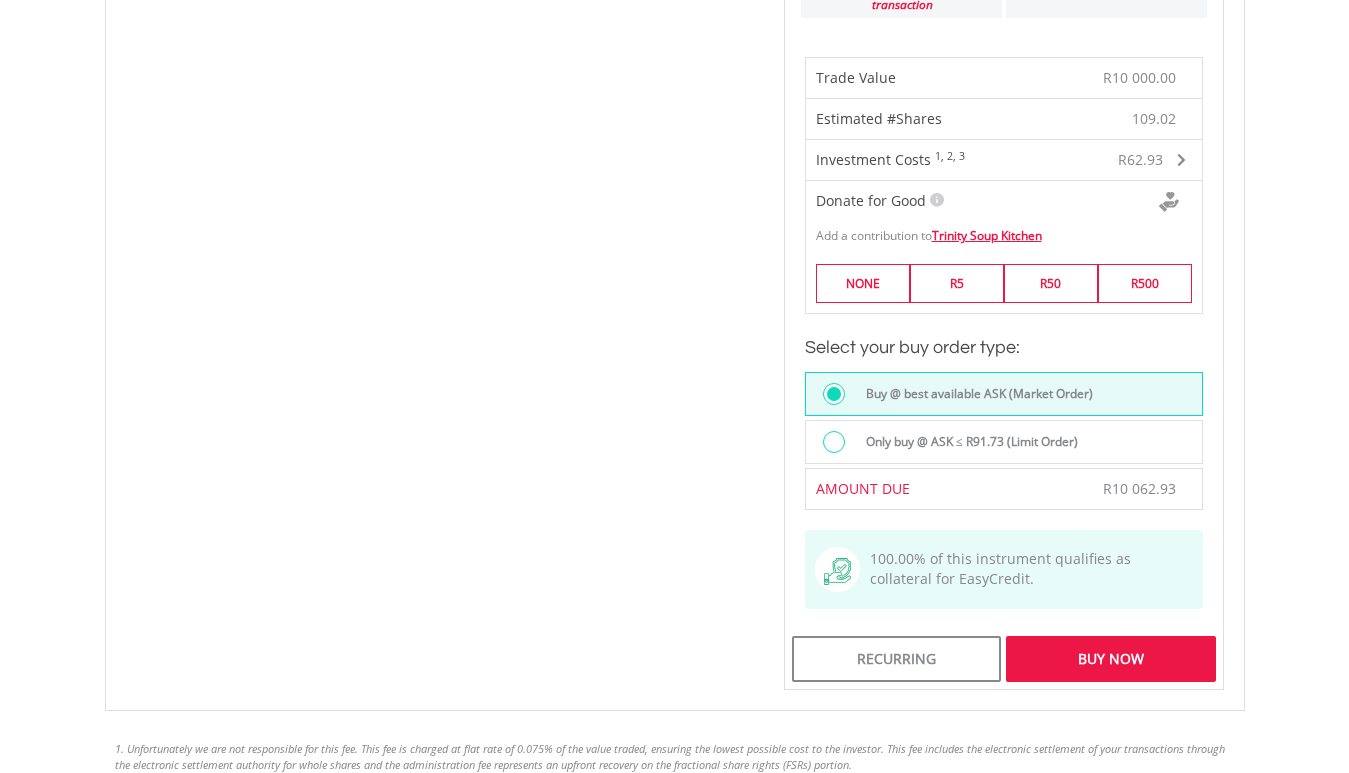 scroll, scrollTop: 1458, scrollLeft: 0, axis: vertical 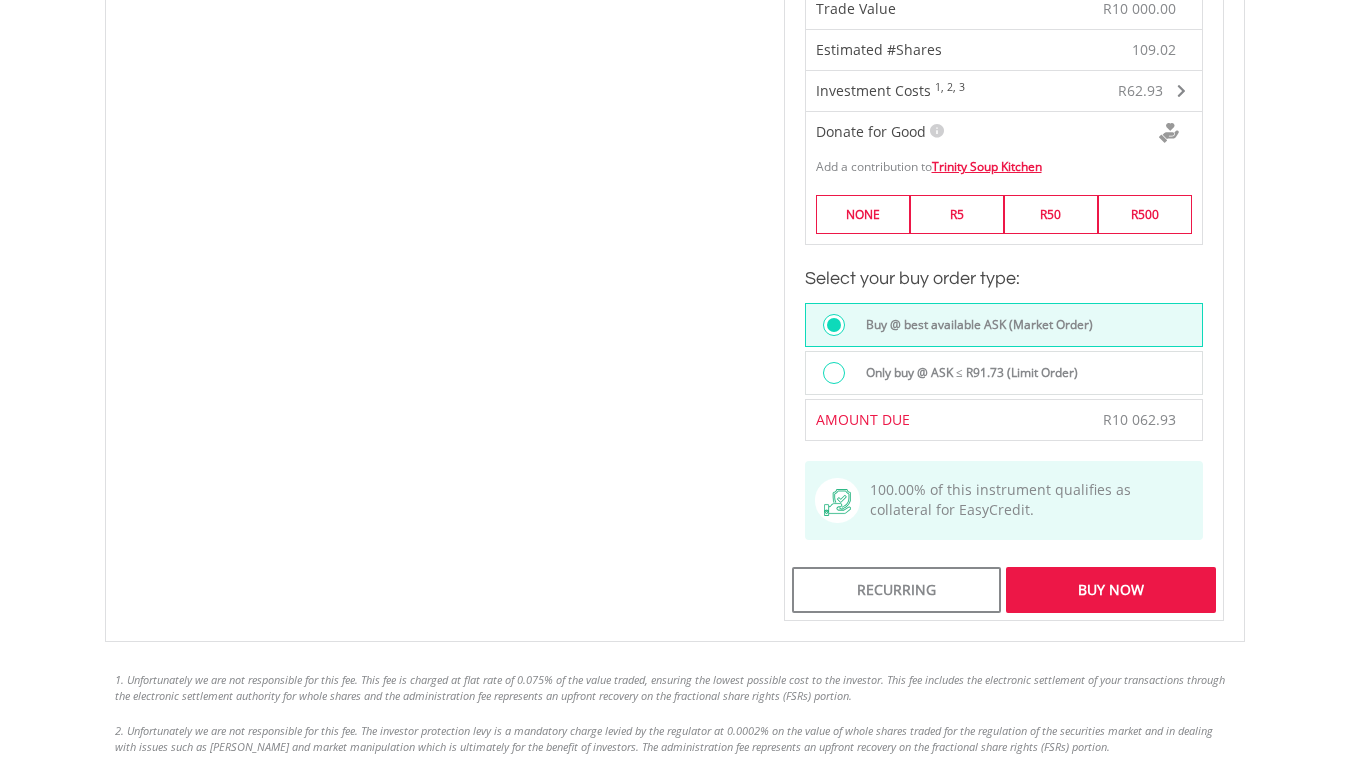 click at bounding box center (834, 373) 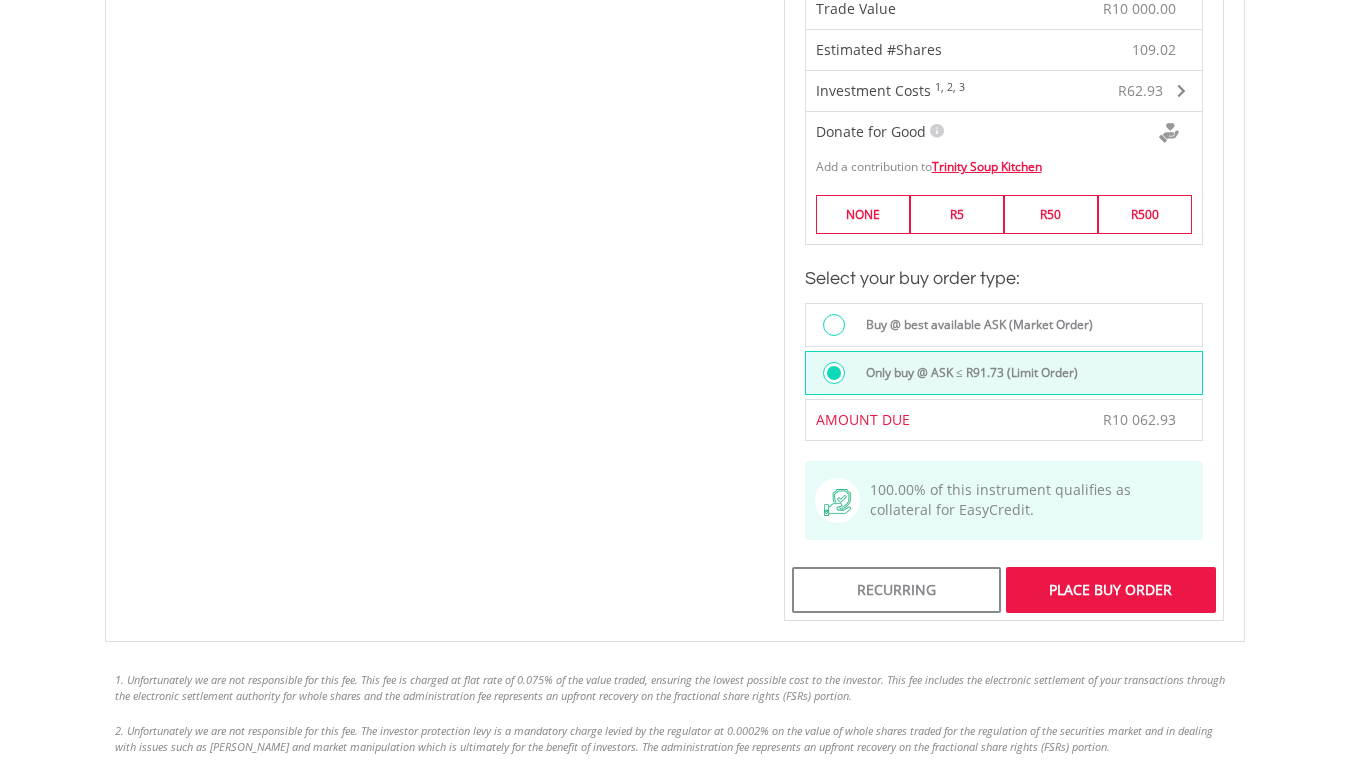 click on "Place Buy Order" at bounding box center [1110, 590] 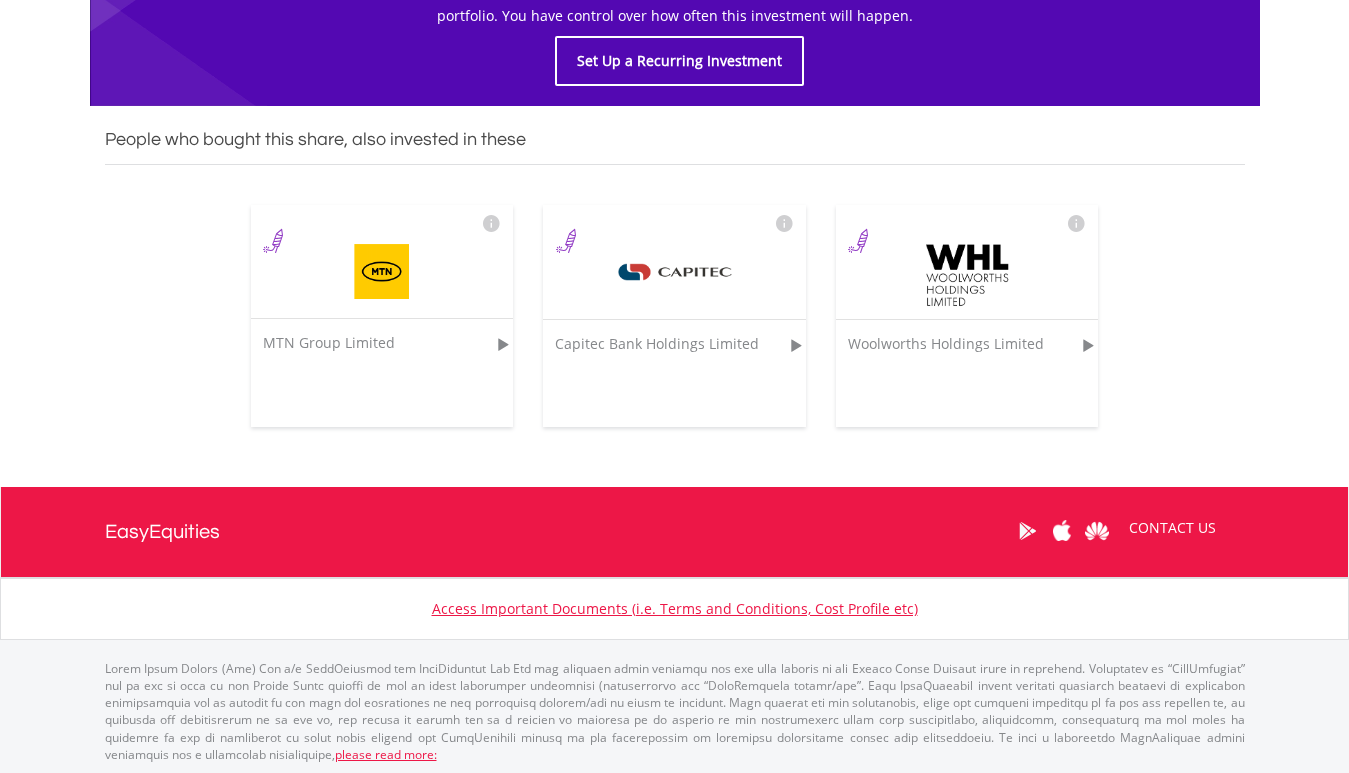 scroll, scrollTop: 1311, scrollLeft: 0, axis: vertical 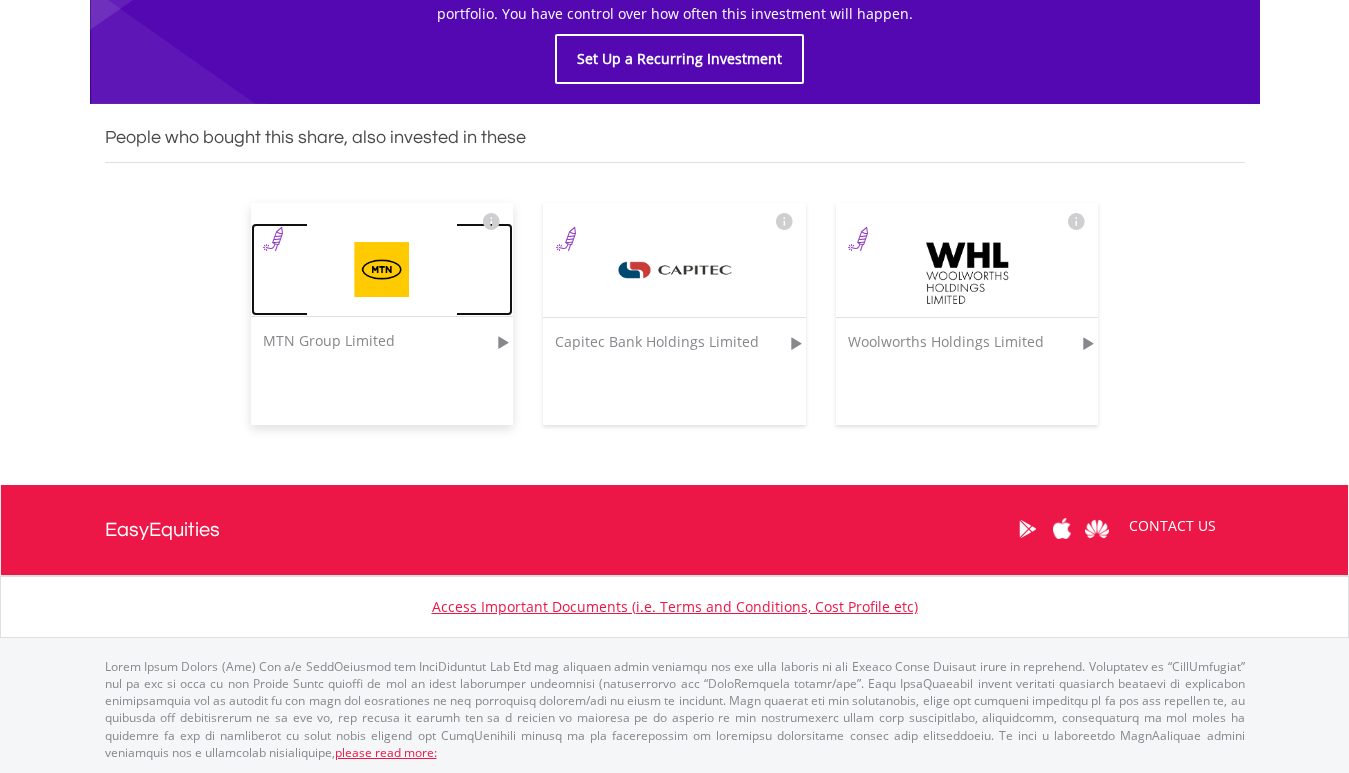 click at bounding box center [382, 269] 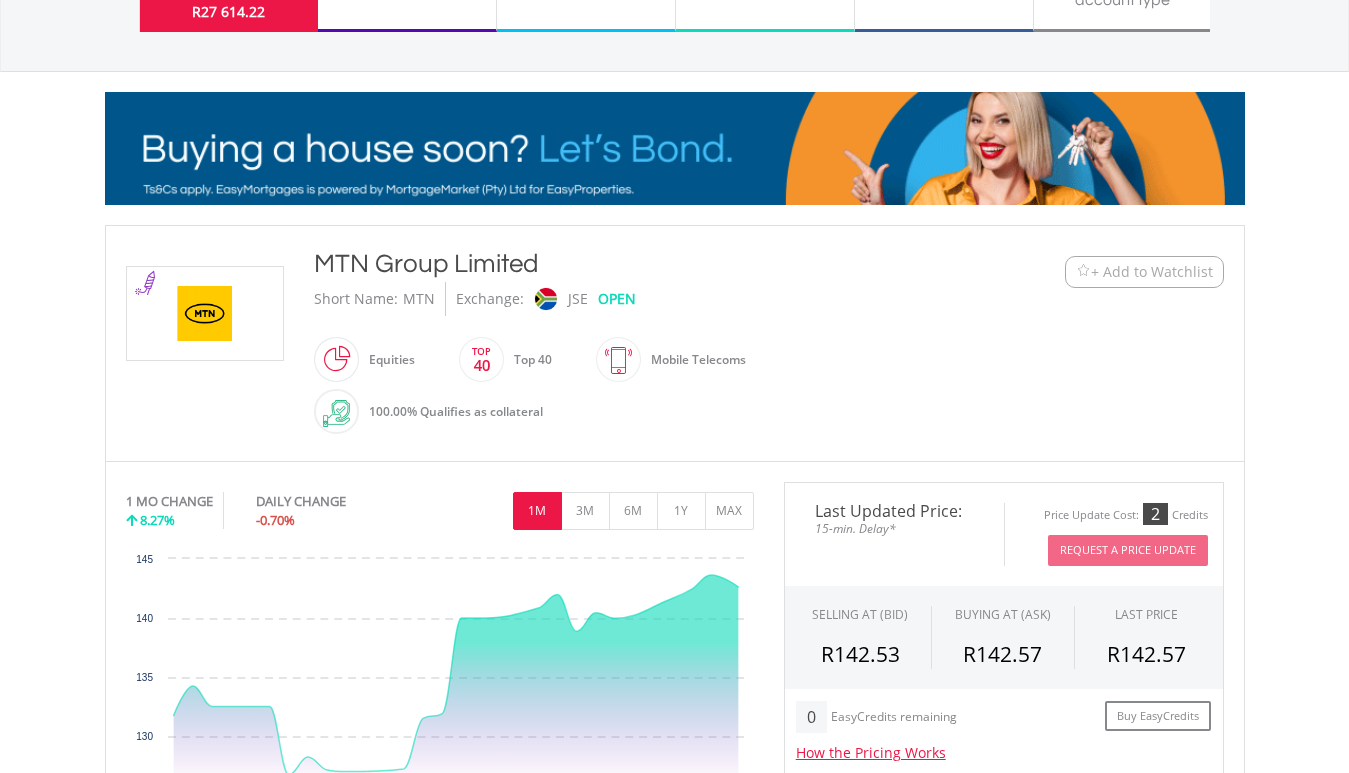 scroll, scrollTop: 112, scrollLeft: 0, axis: vertical 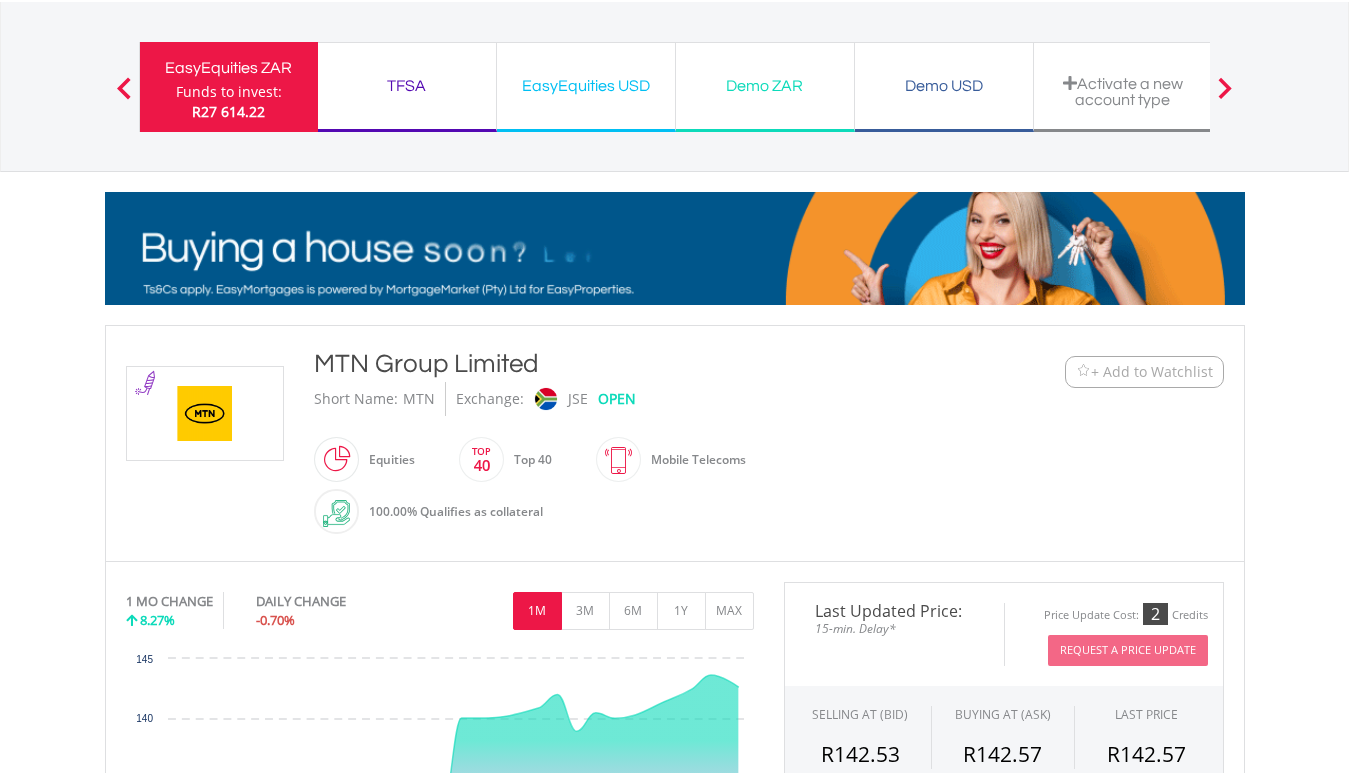 drag, startPoint x: 547, startPoint y: 361, endPoint x: 318, endPoint y: 363, distance: 229.00873 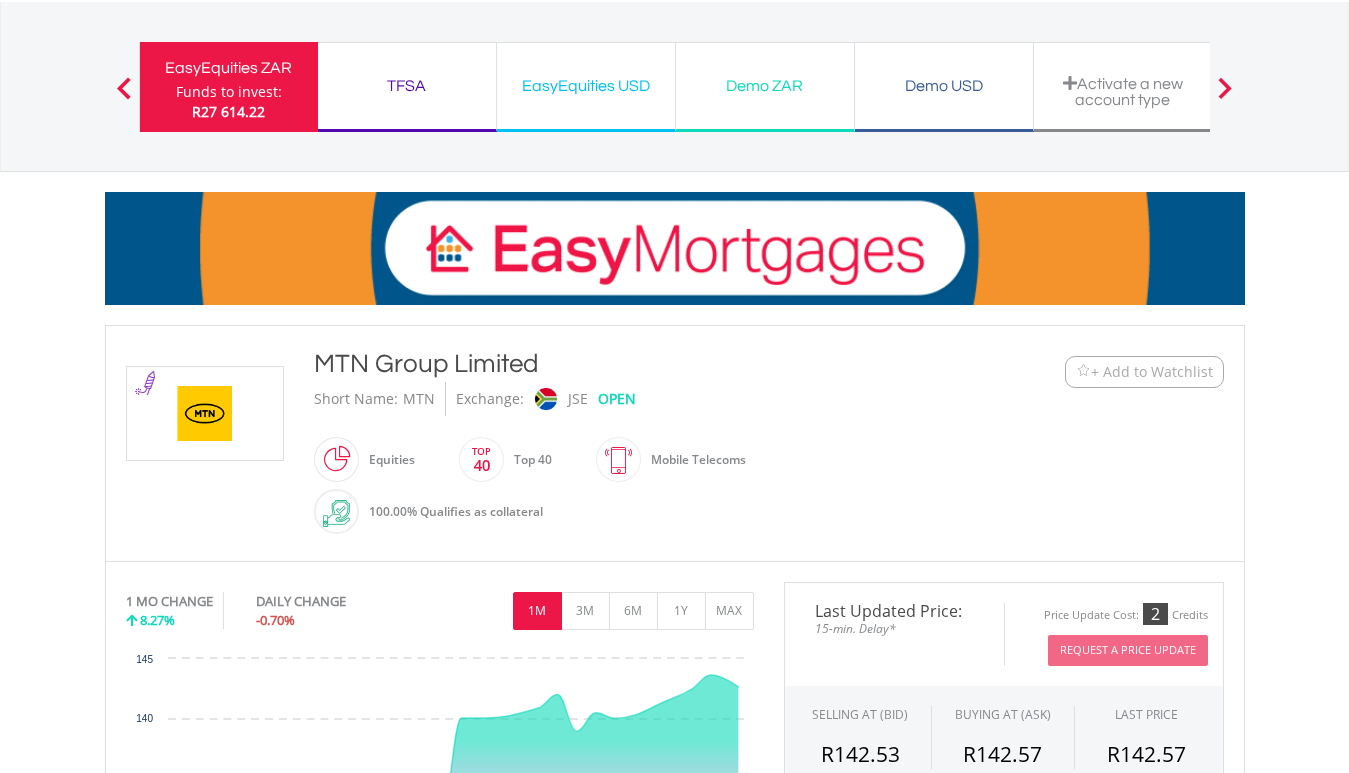 click on "MTN Group Limited" at bounding box center [628, 364] 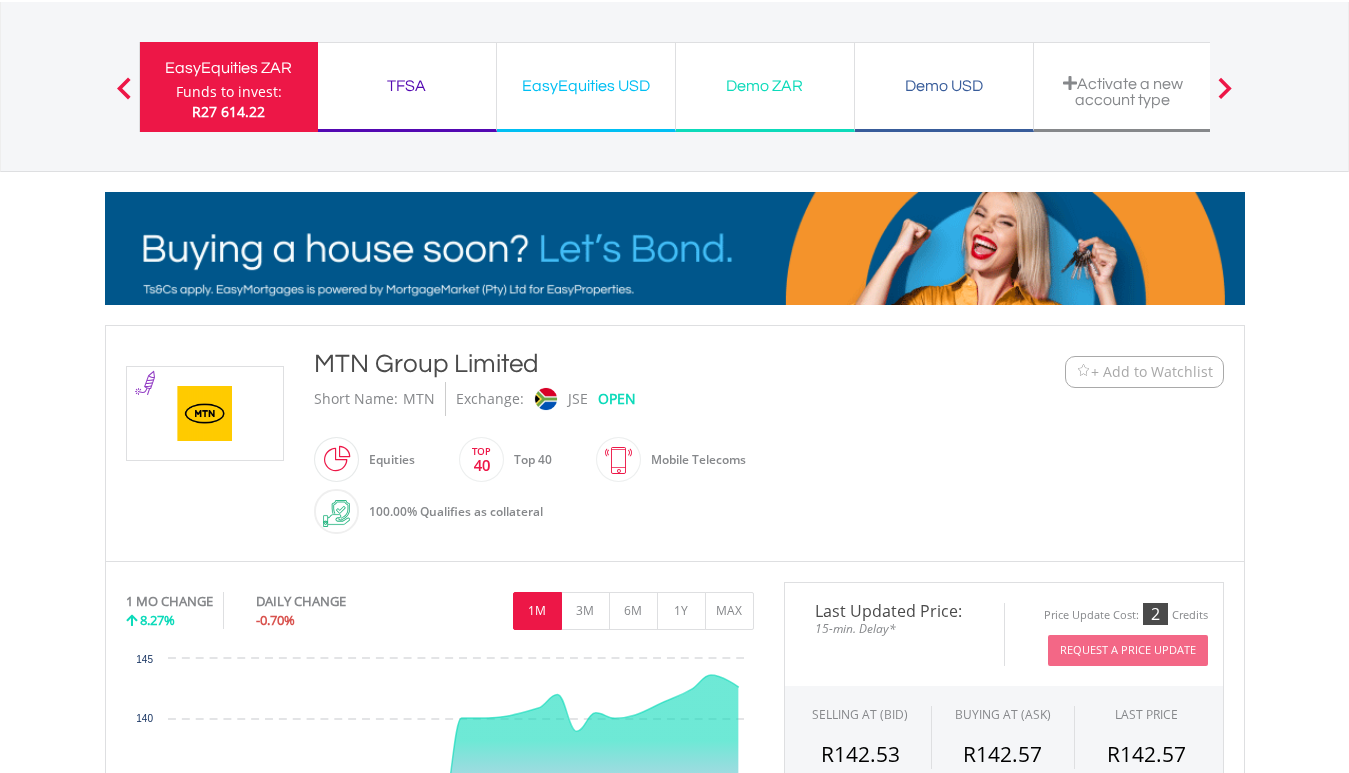copy on "MTN Group Limited" 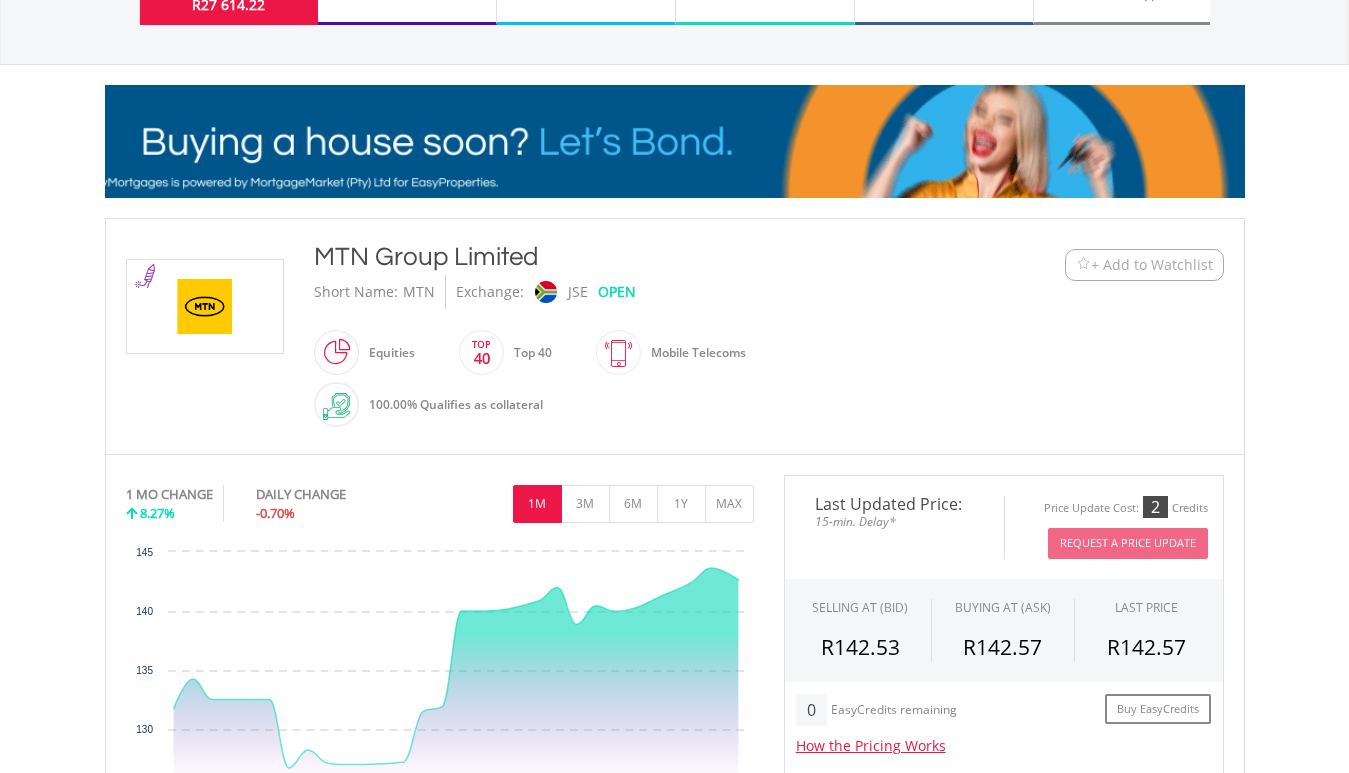 scroll, scrollTop: 0, scrollLeft: 0, axis: both 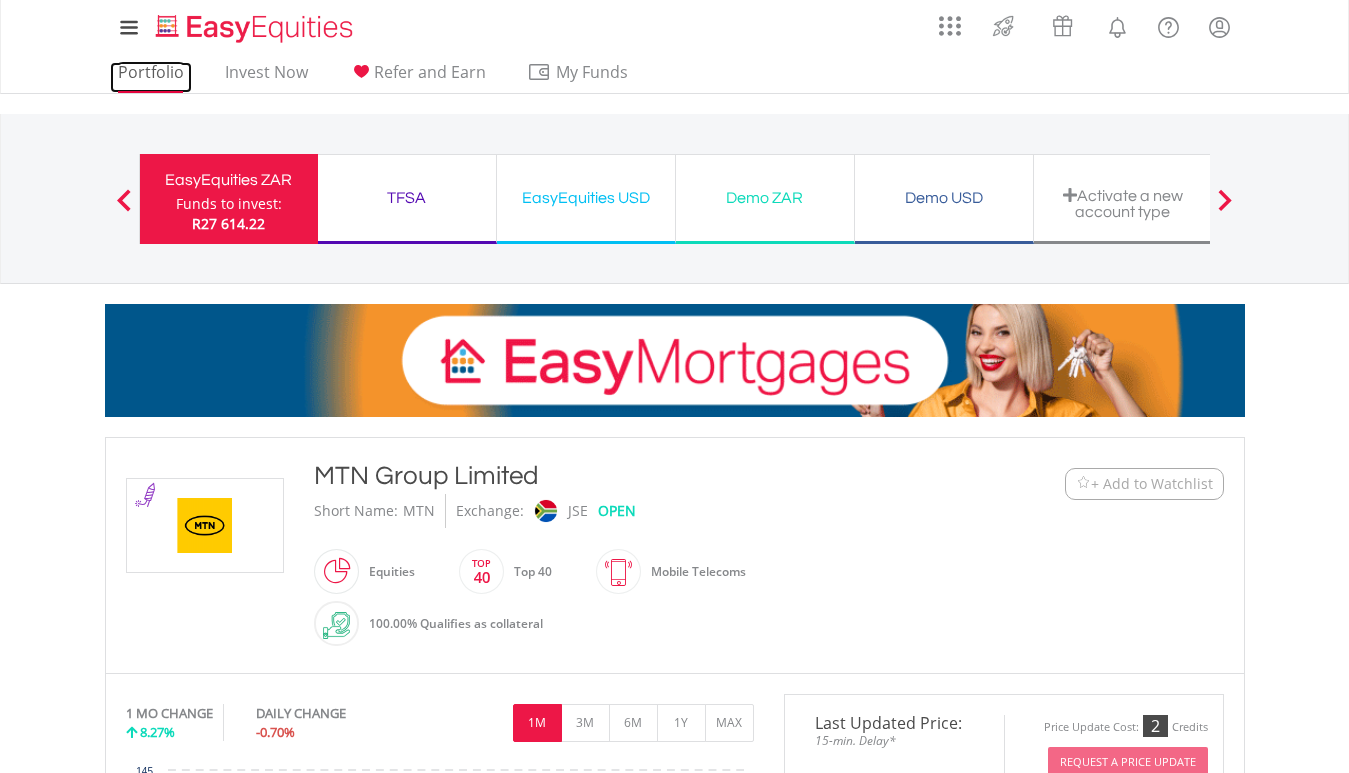 click on "Portfolio" at bounding box center [151, 77] 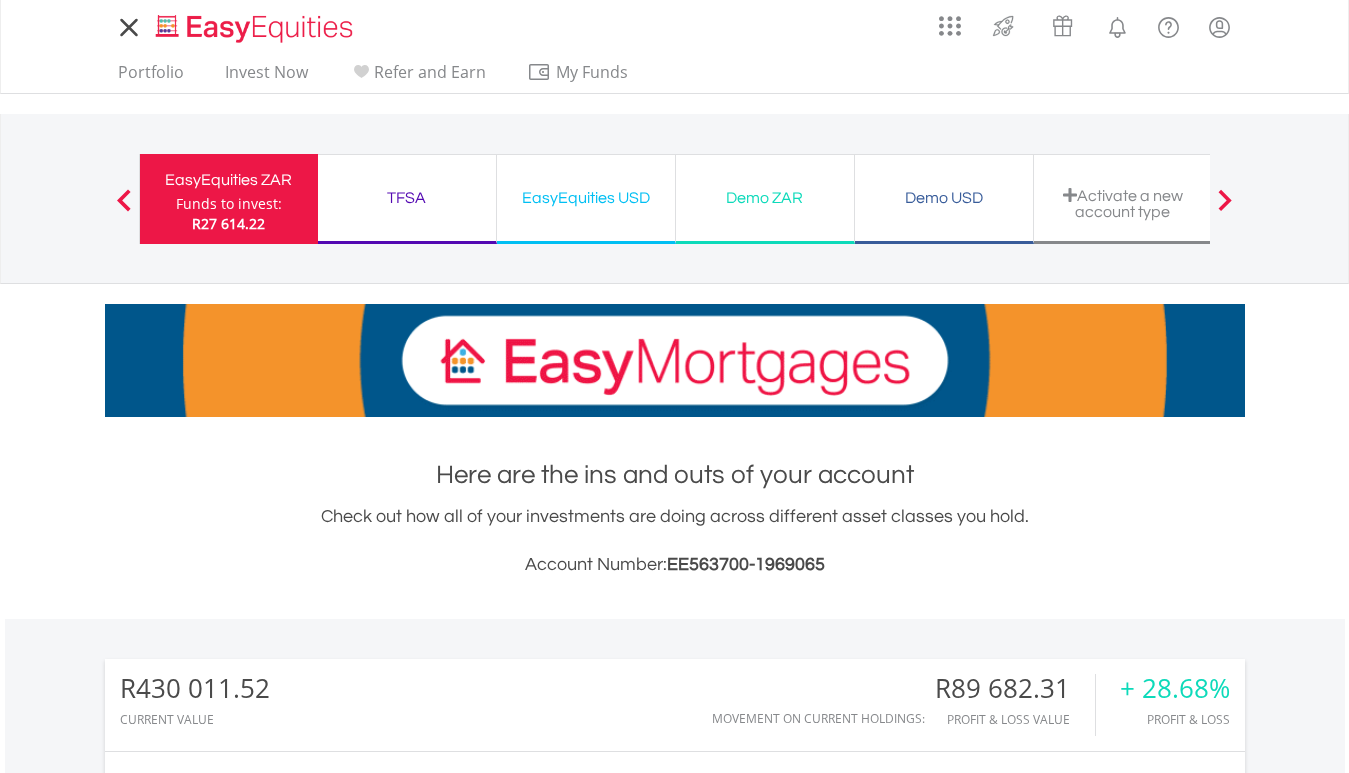 scroll, scrollTop: 0, scrollLeft: 0, axis: both 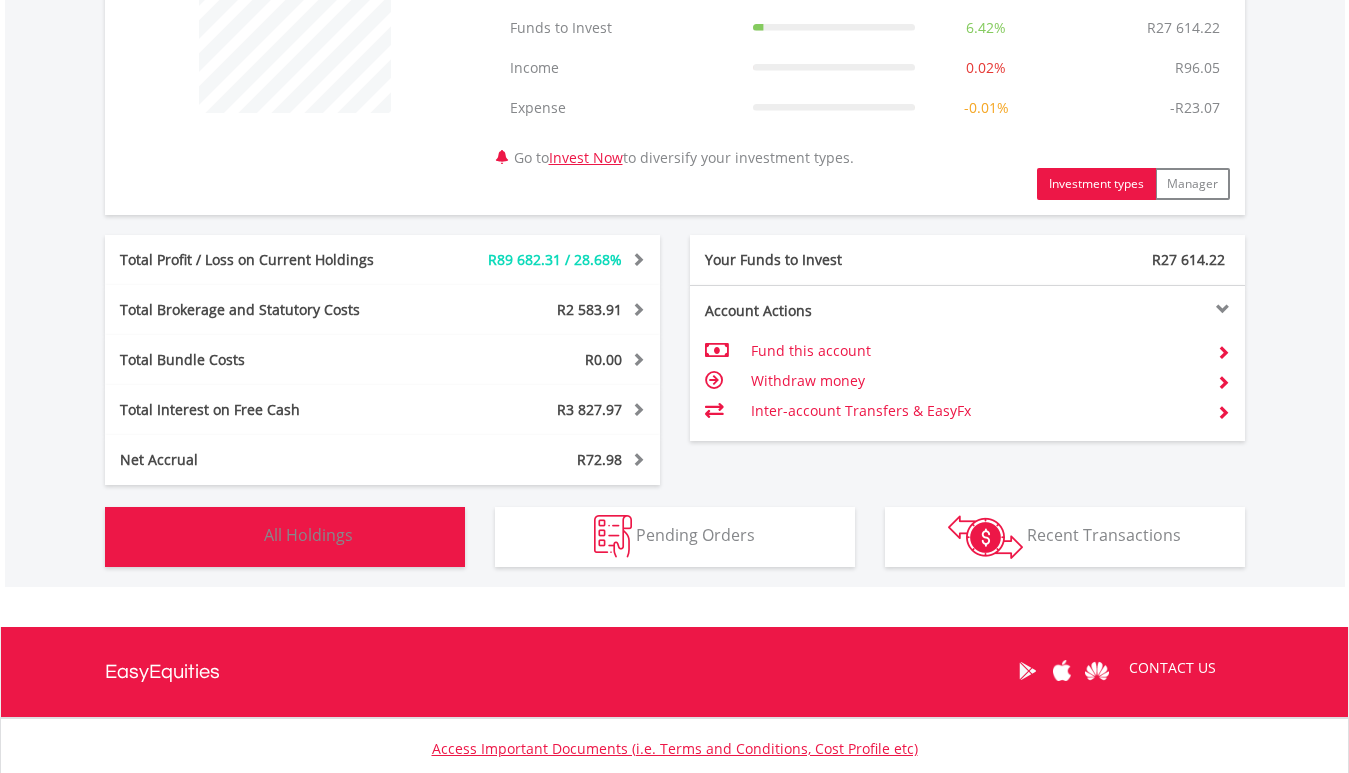 click on "All Holdings" at bounding box center (308, 535) 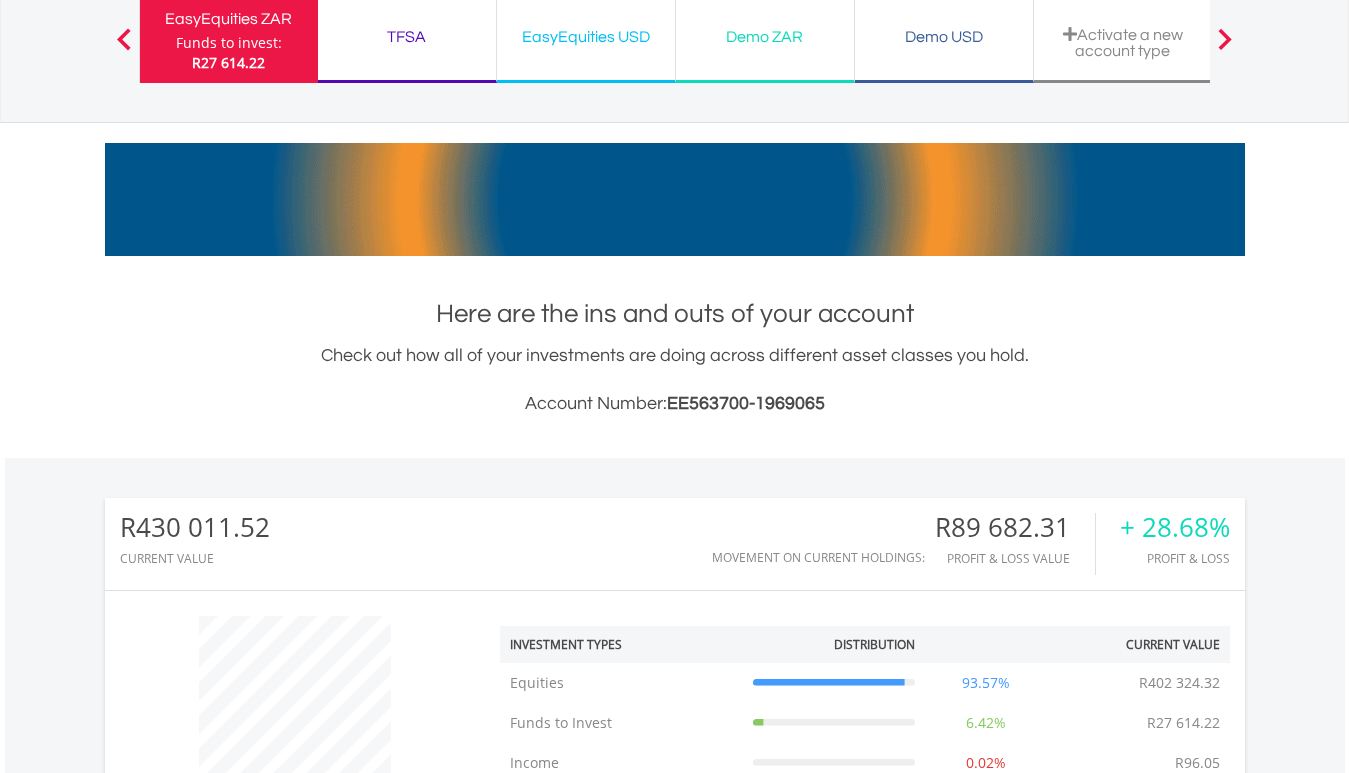 scroll, scrollTop: 160, scrollLeft: 0, axis: vertical 